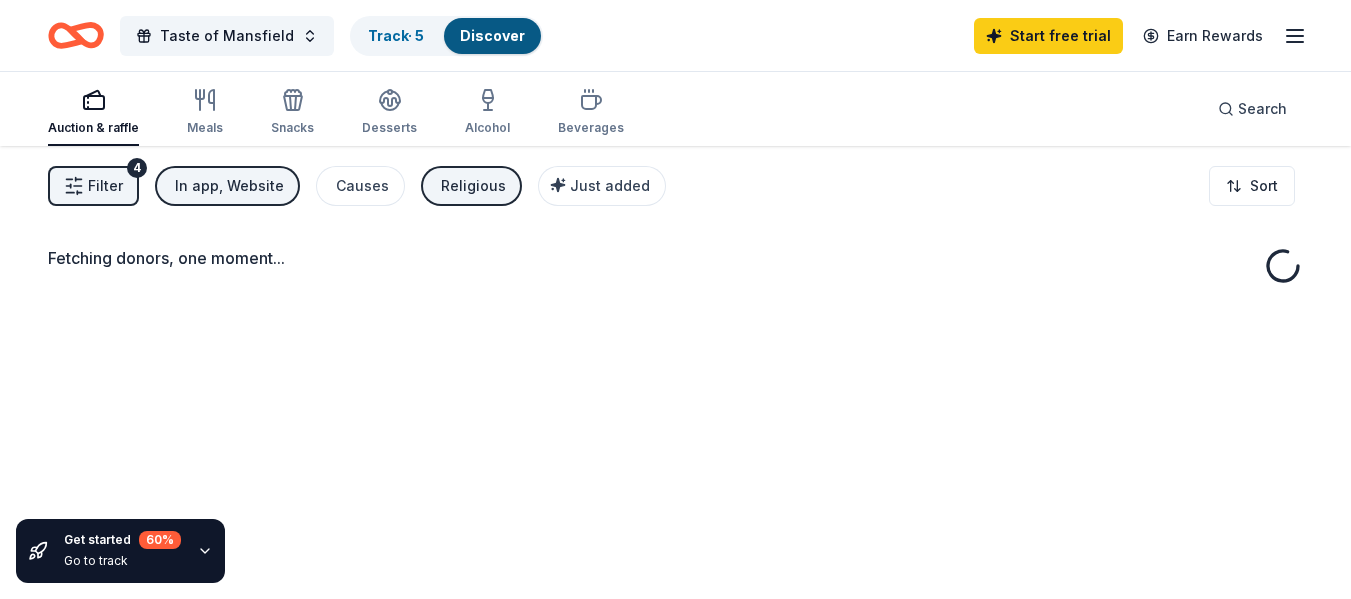 scroll, scrollTop: 0, scrollLeft: 0, axis: both 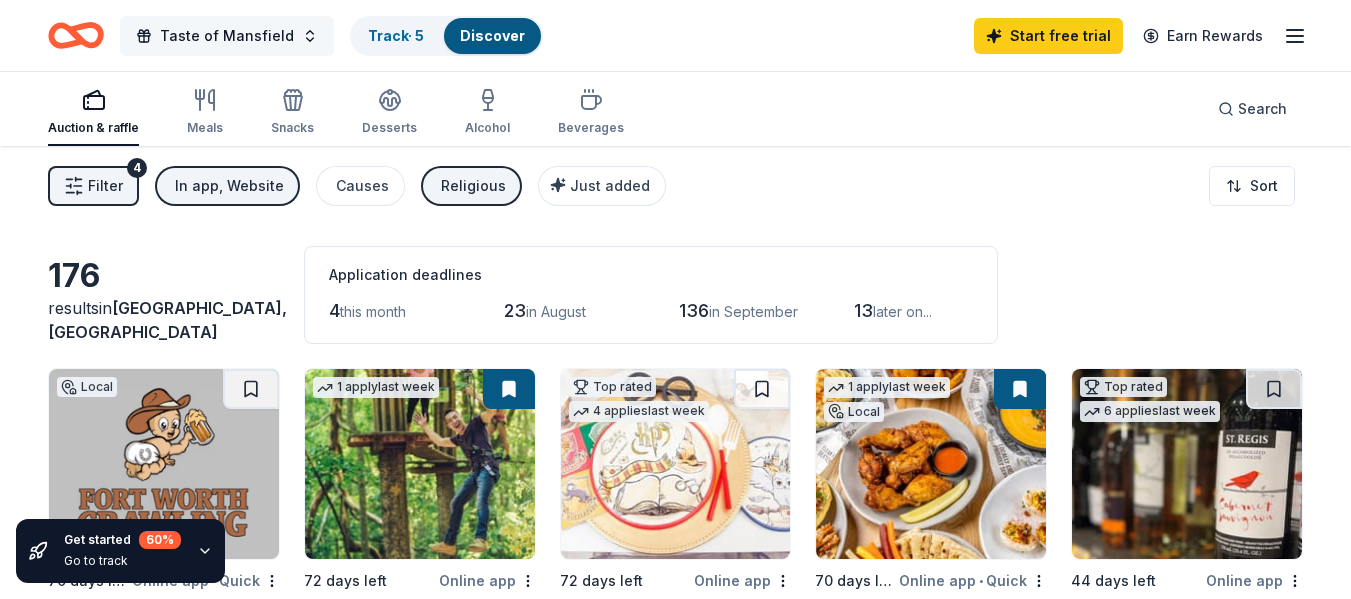 click on "Taste of Mansfield" at bounding box center [227, 36] 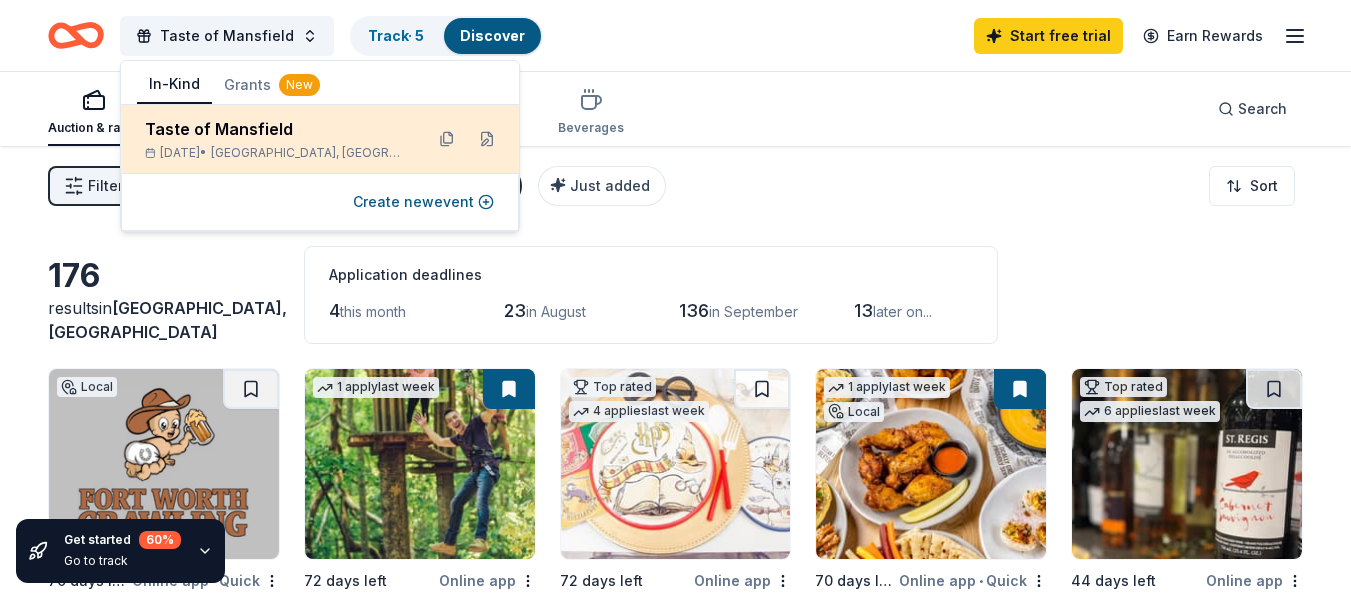 click on "Taste of Mansfield" at bounding box center [276, 129] 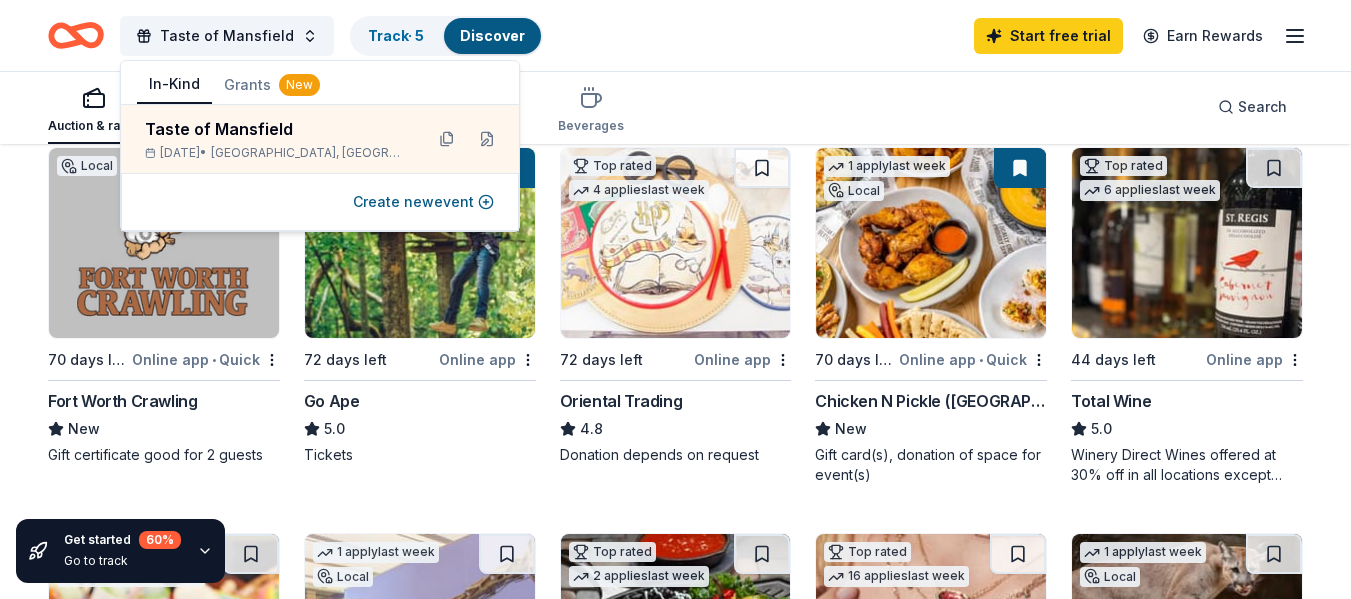 scroll, scrollTop: 300, scrollLeft: 0, axis: vertical 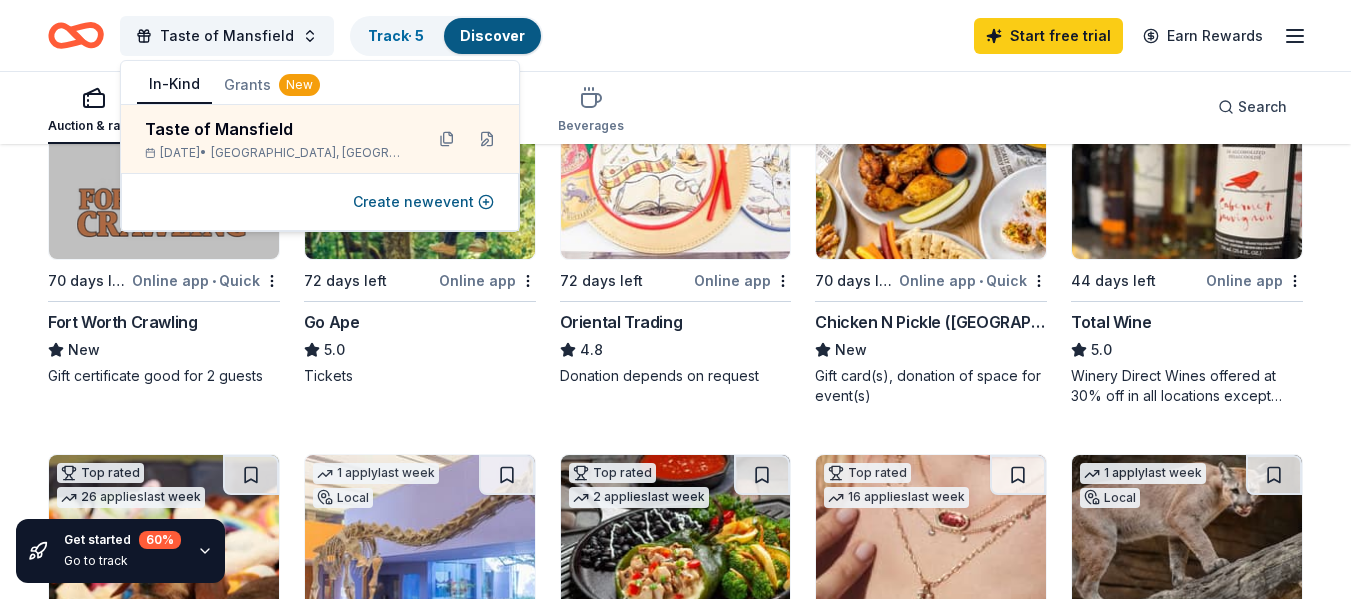 click at bounding box center [164, 164] 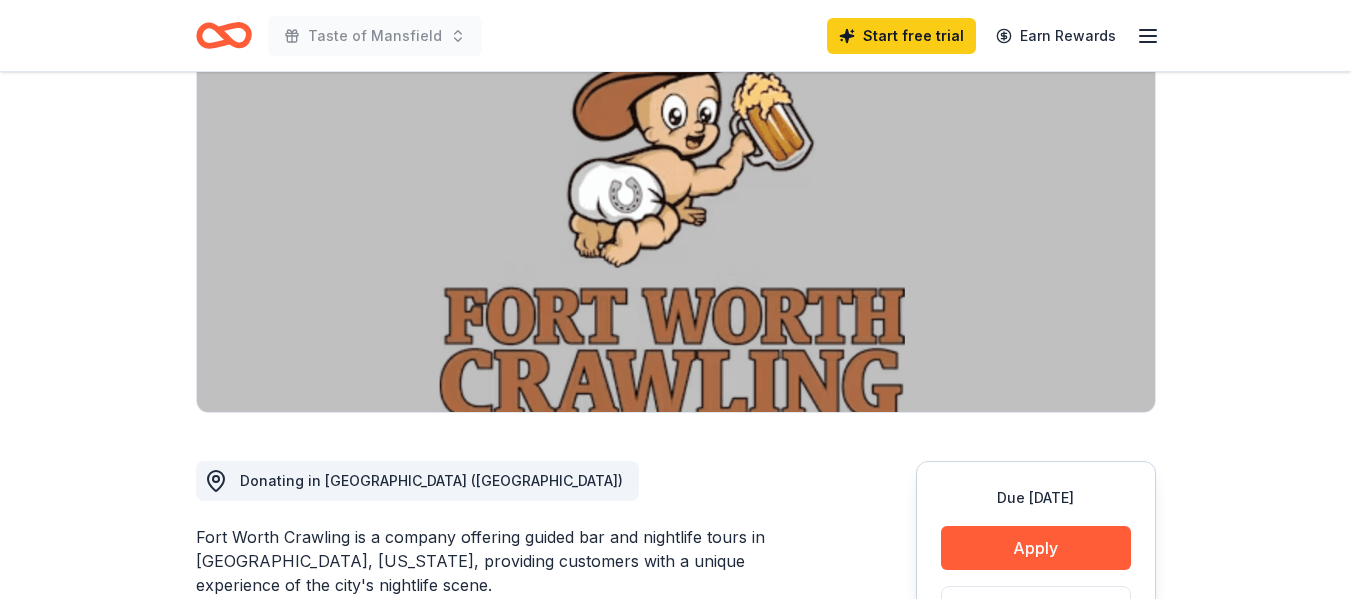 scroll, scrollTop: 0, scrollLeft: 0, axis: both 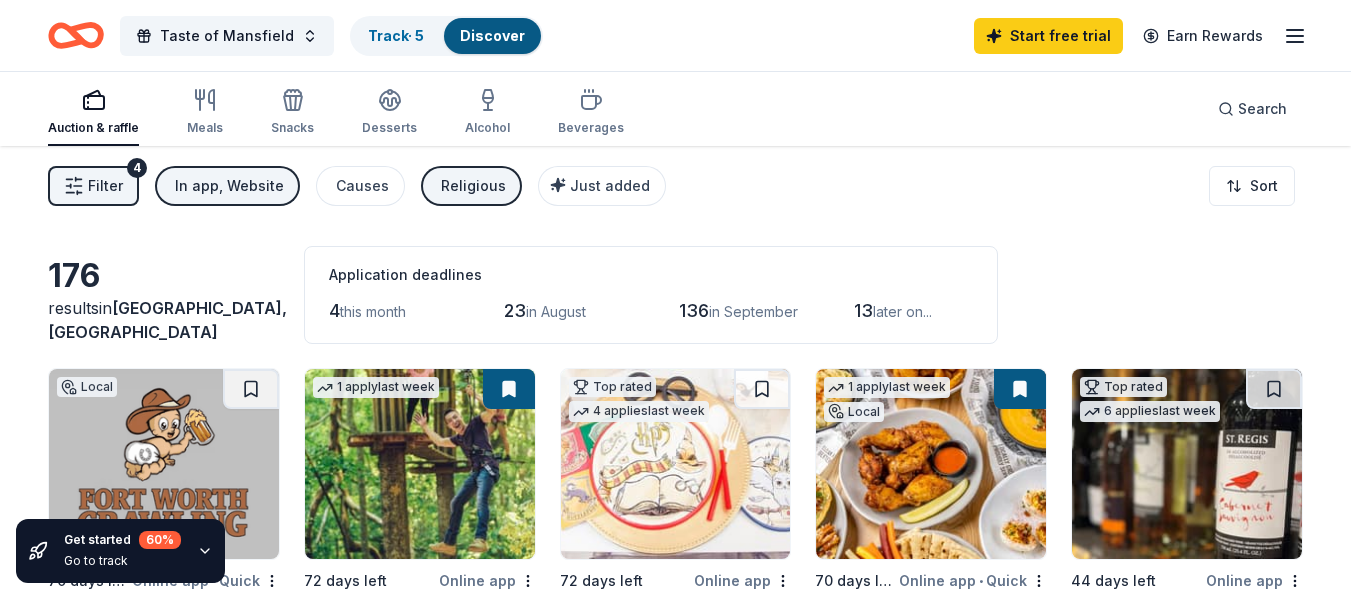 click at bounding box center (931, 464) 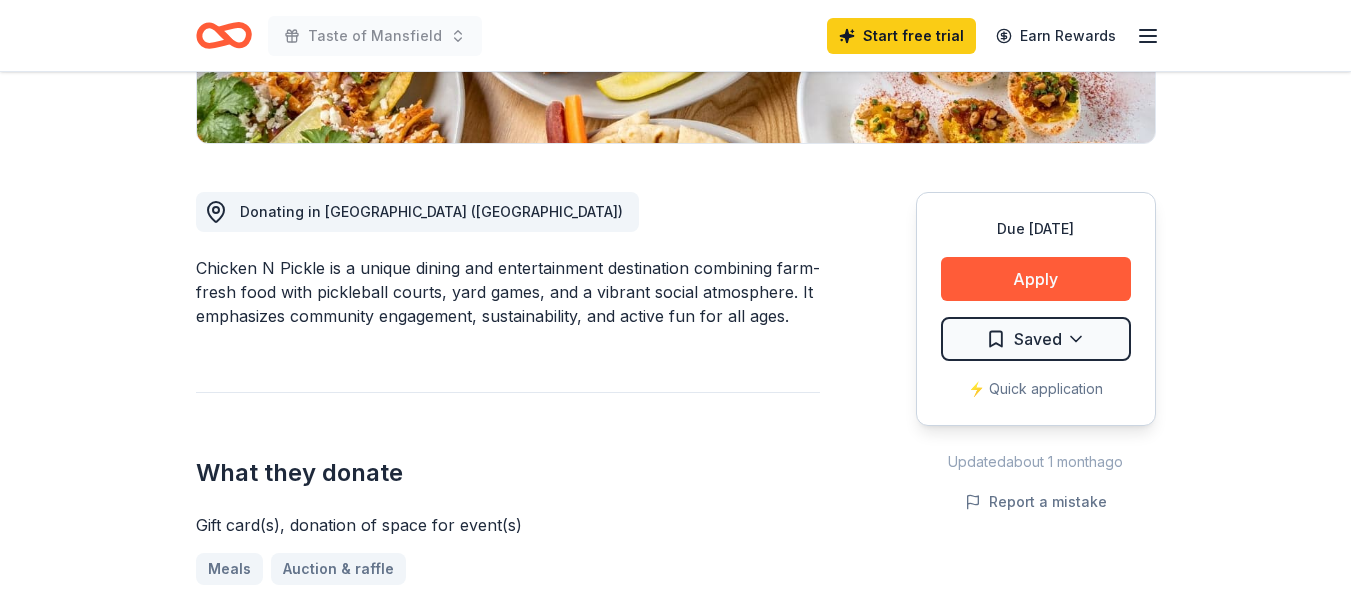 scroll, scrollTop: 0, scrollLeft: 0, axis: both 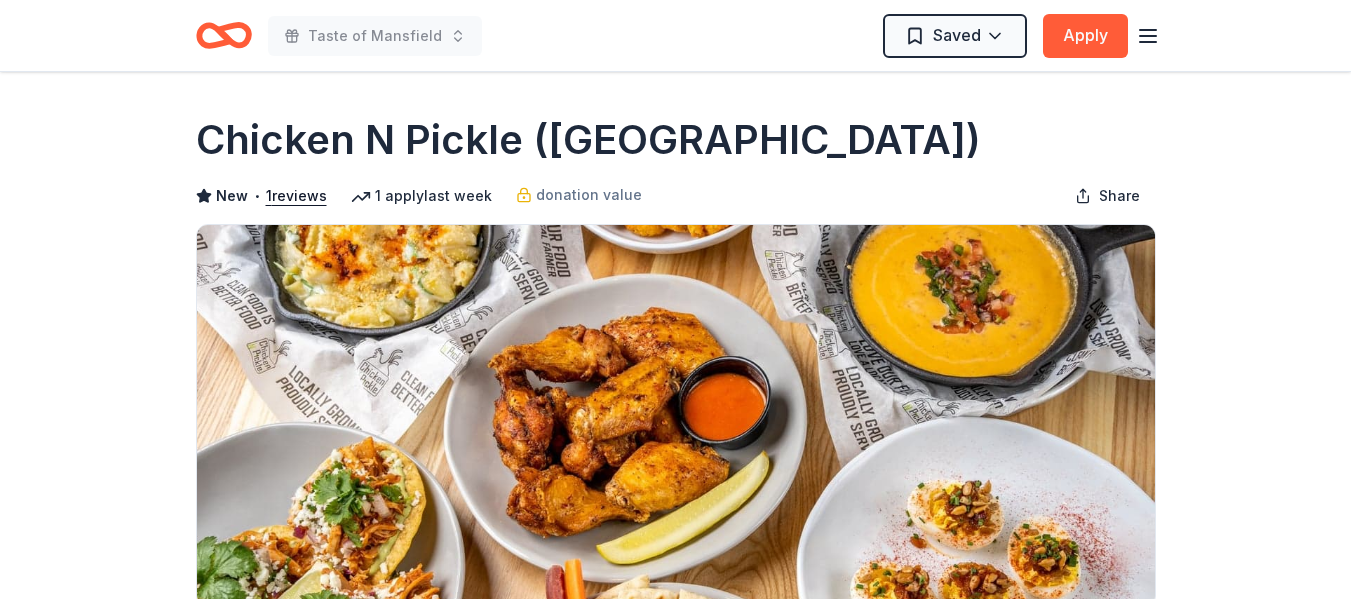 click 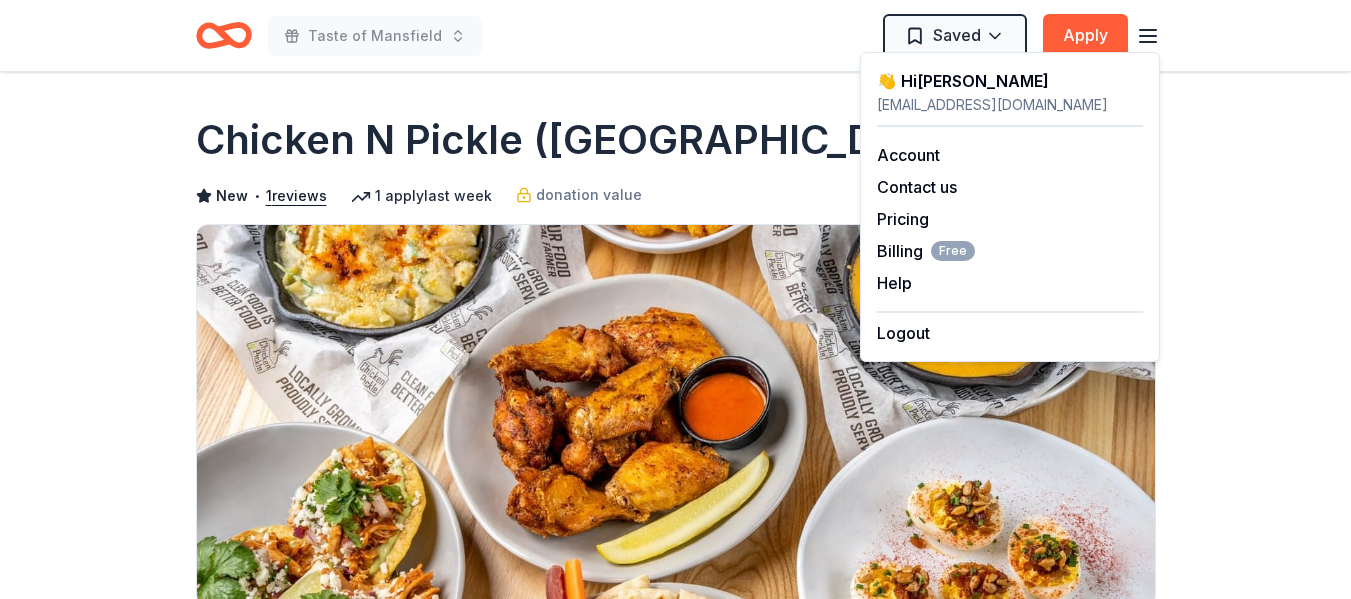 click on "Due in 70 days Share Chicken N Pickle (Grand Prairie) New • 1  reviews 1   apply  last week donation value Share Donating in TX (Grand Prairie) Chicken N Pickle is a unique dining and entertainment destination combining farm-fresh food with pickleball courts, yard games, and a vibrant social atmosphere. It emphasizes community engagement, sustainability, and active fun for all ages. What they donate Gift card(s), donation of space for event(s) Meals Auction & raffle Donation is small & easy to send to guests Who they donate to  Preferred 501(c)(3) required donation value (average) 20% 70% 0% 10% $xx - $xx $xx - $xx $xx - $xx $xx - $xx Start free Pro trial to view approval rates and average donation values Due in 70 days Apply Saved ⚡️ Quick application Updated  about 1 month  ago Report a mistake New • 1  reviews A Different Way Limited  March 2025 • Approved Leave a review Similar donors 5   applies  last week 70 days left Online app Gordon Food Service Store 4.7 Gift card(s) Local 58 days left New" at bounding box center [675, 1452] 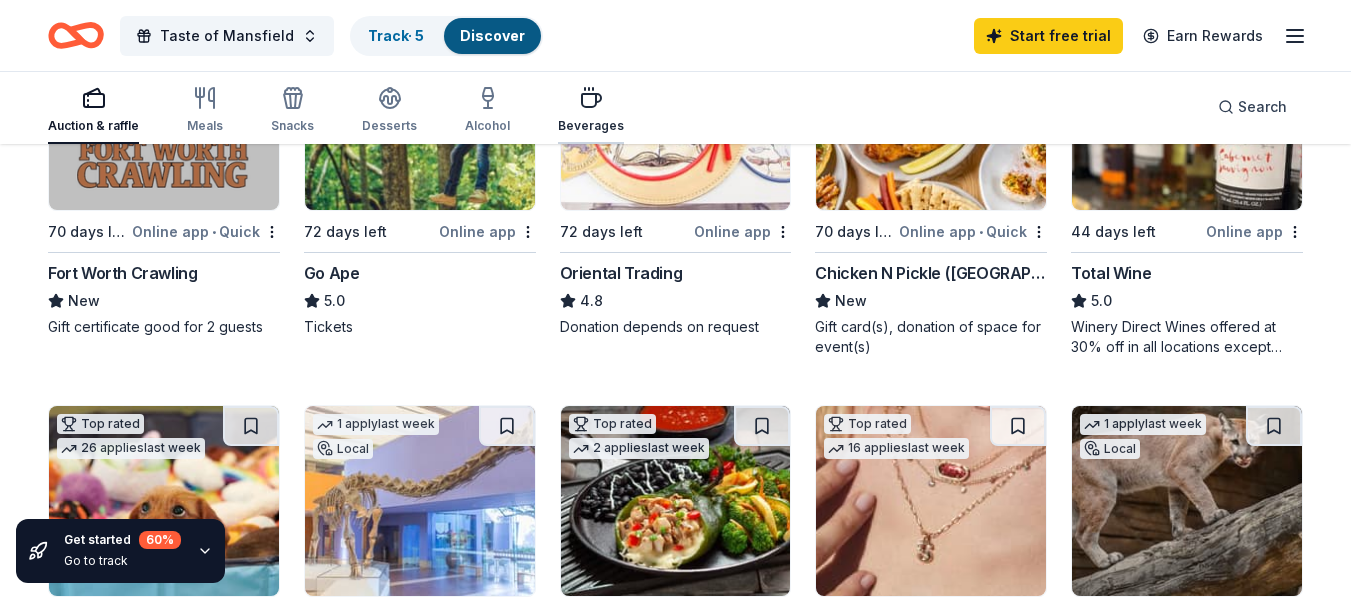 scroll, scrollTop: 300, scrollLeft: 0, axis: vertical 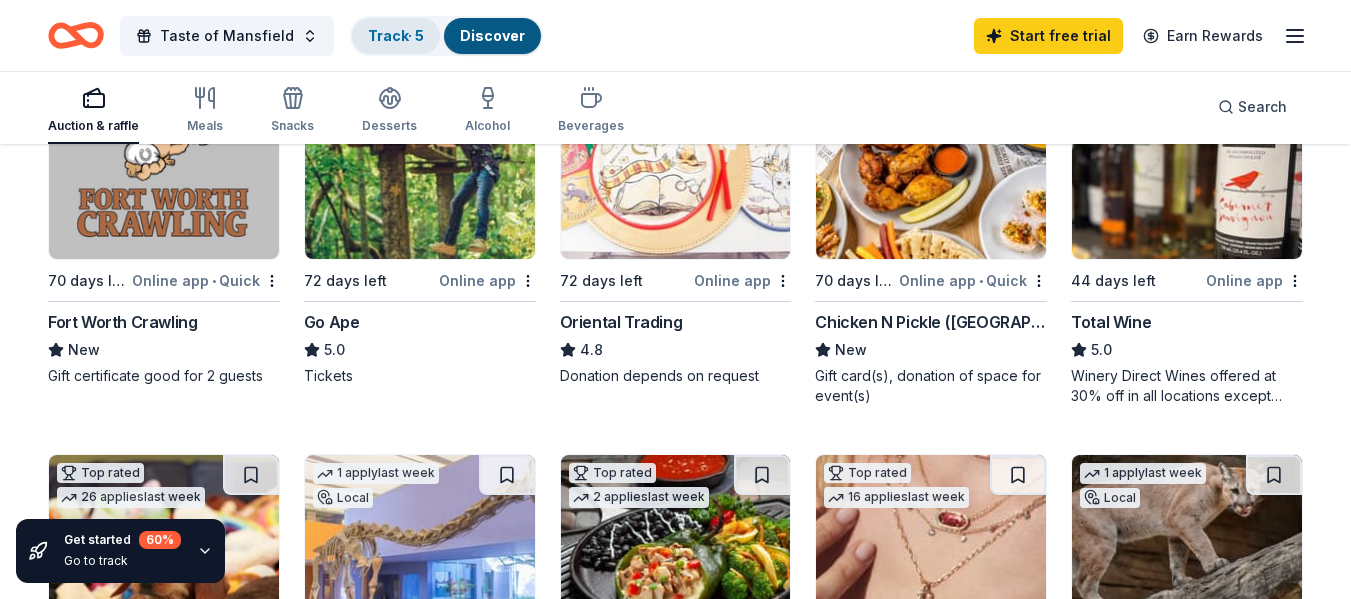 click on "Track  · 5" at bounding box center [396, 35] 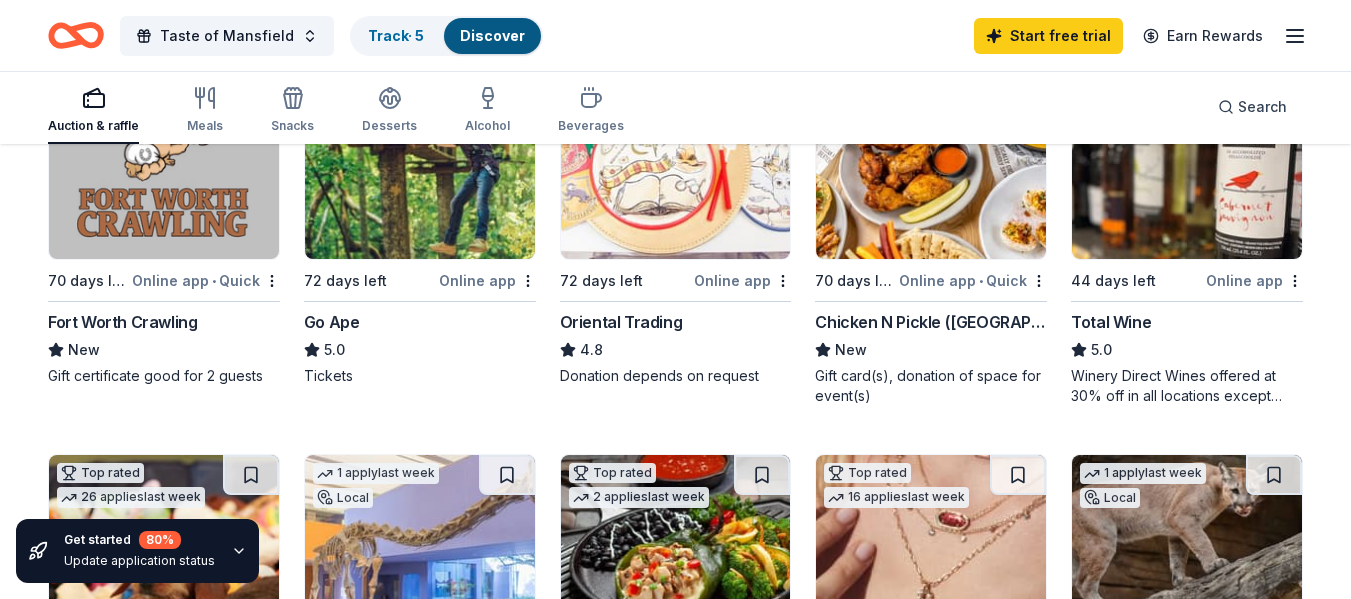 click on "Discover" at bounding box center [492, 35] 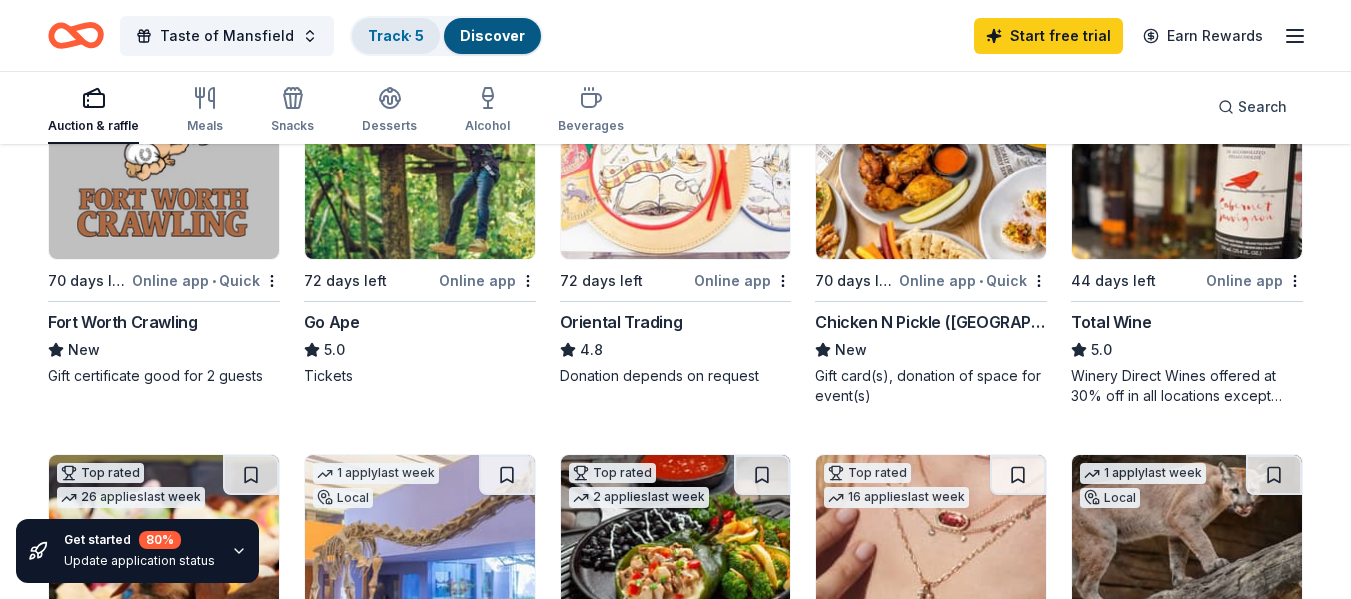 click on "Track  · 5" at bounding box center (396, 36) 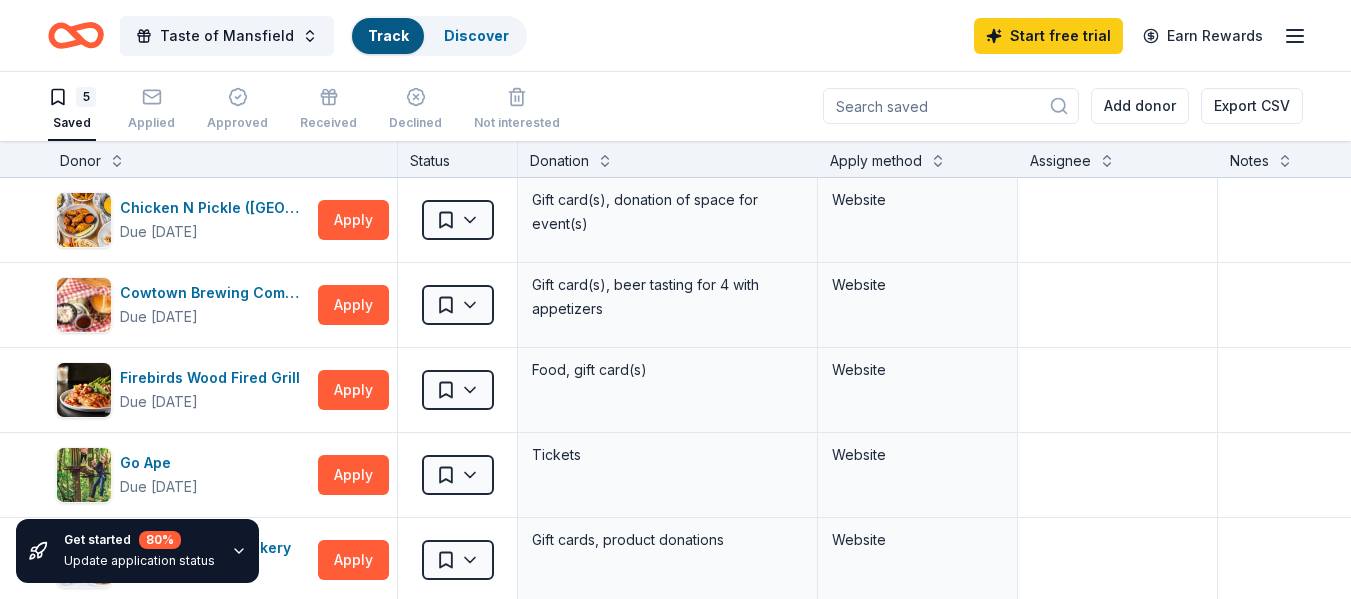 scroll, scrollTop: 1, scrollLeft: 0, axis: vertical 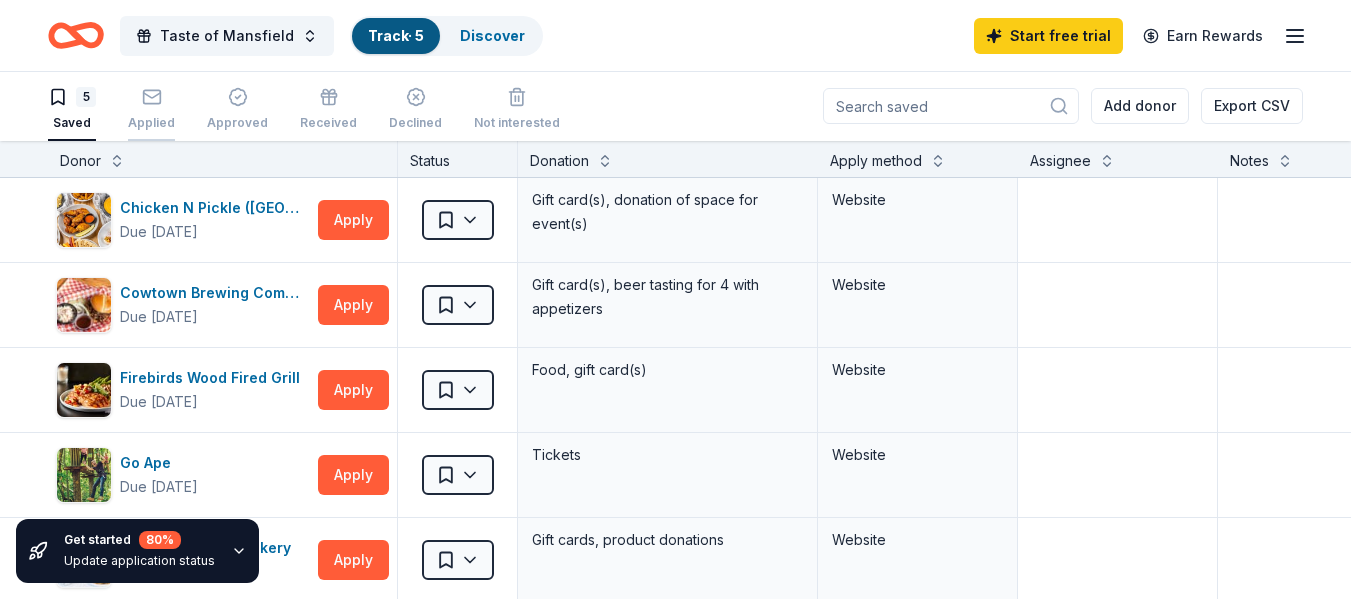 click 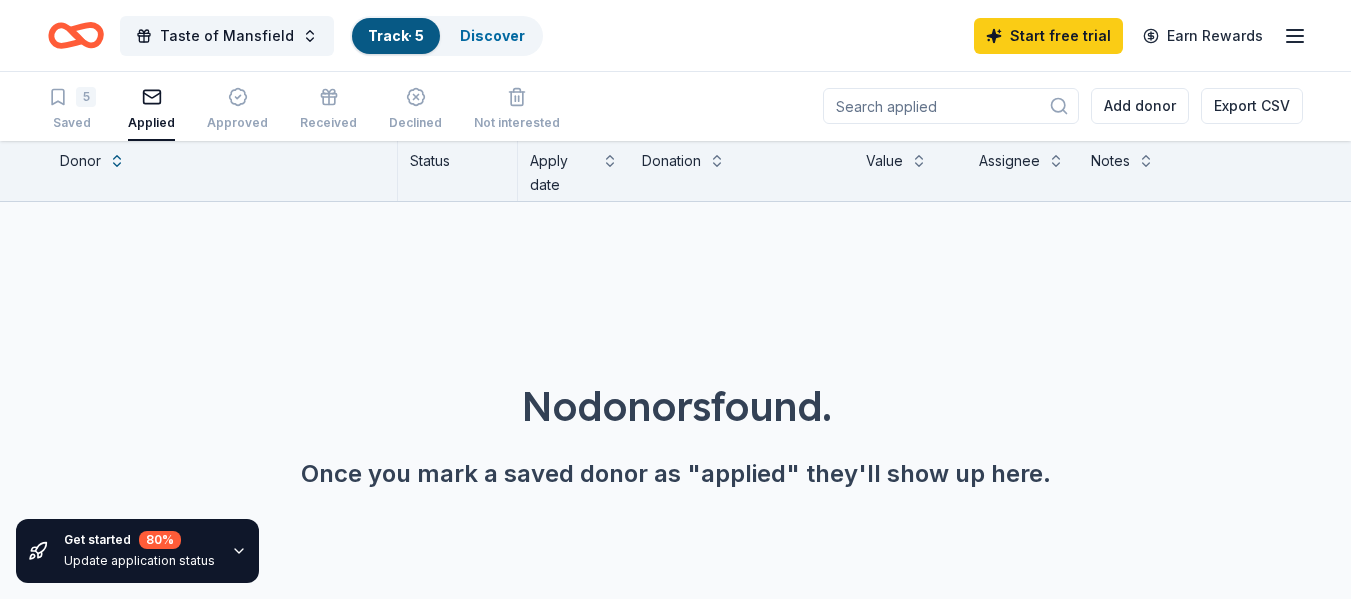 scroll, scrollTop: 0, scrollLeft: 0, axis: both 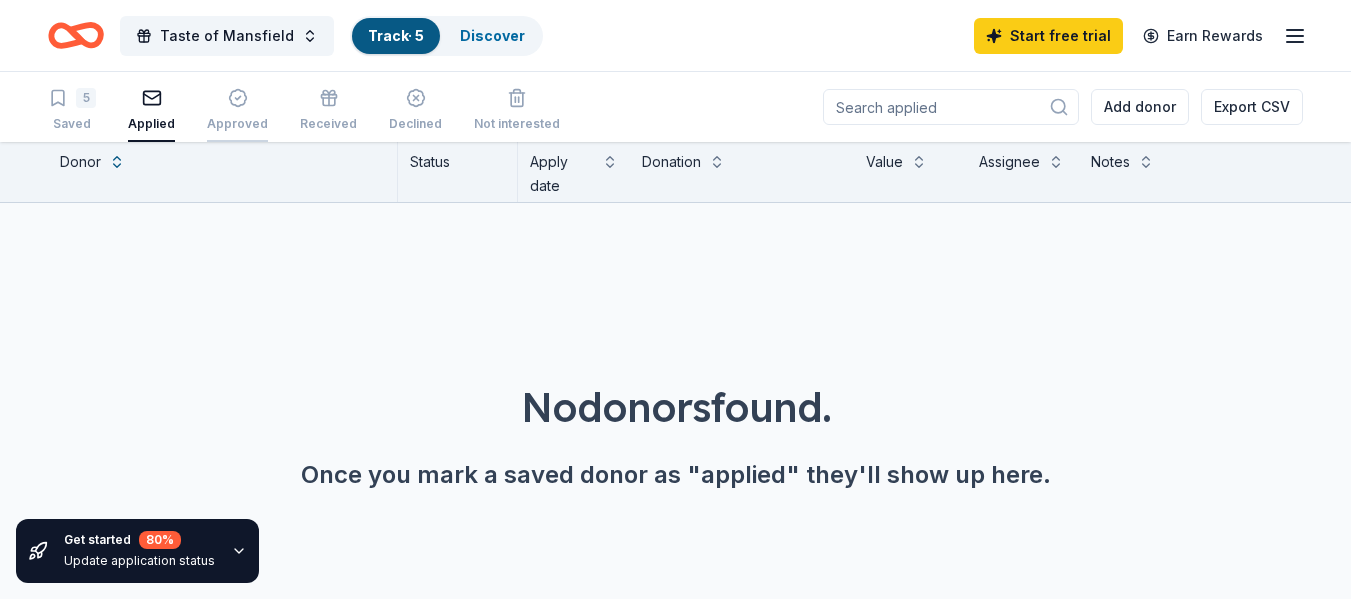 click 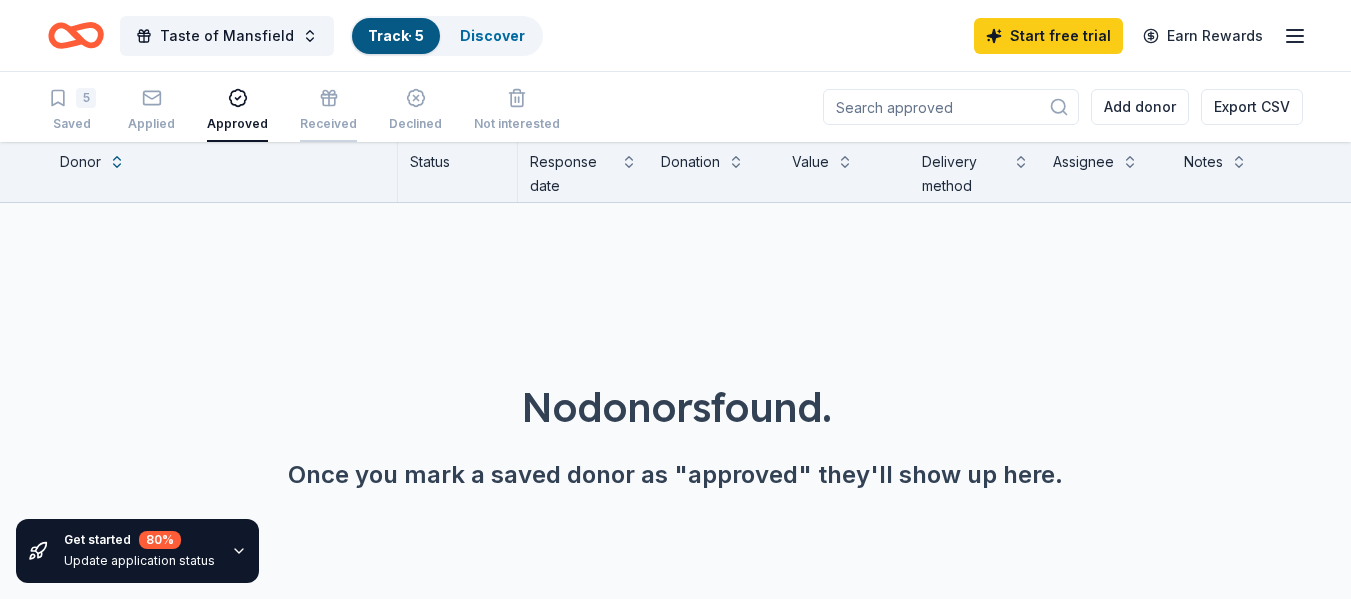 click 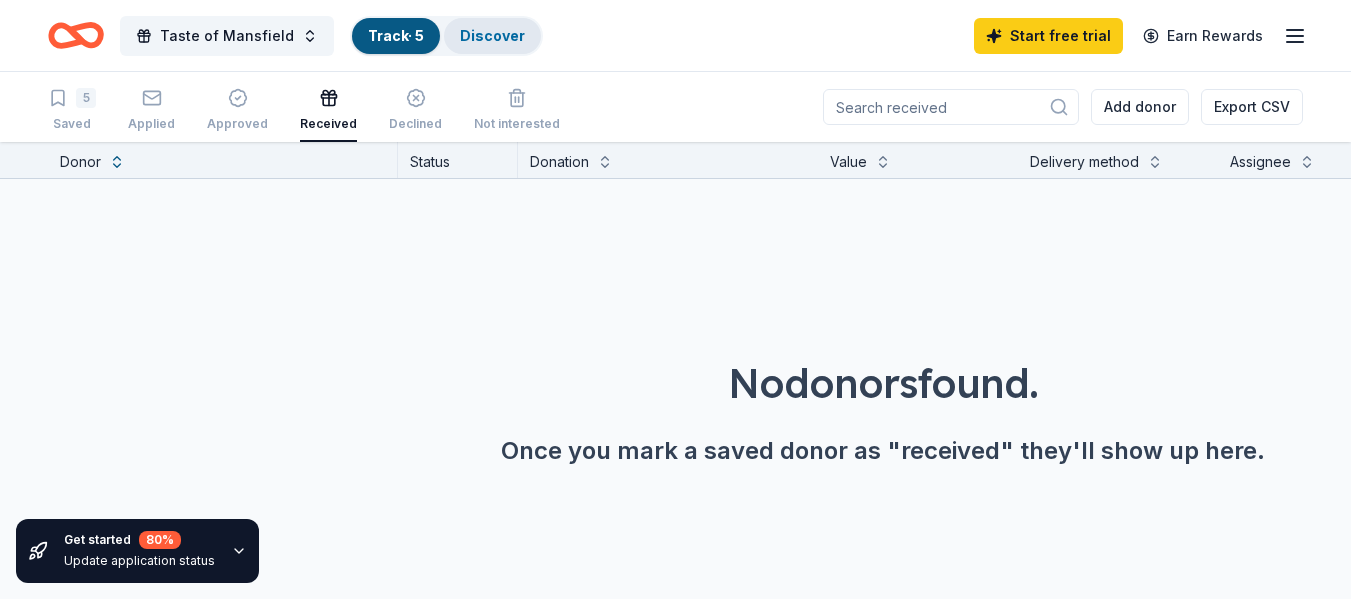 click on "Discover" at bounding box center [492, 35] 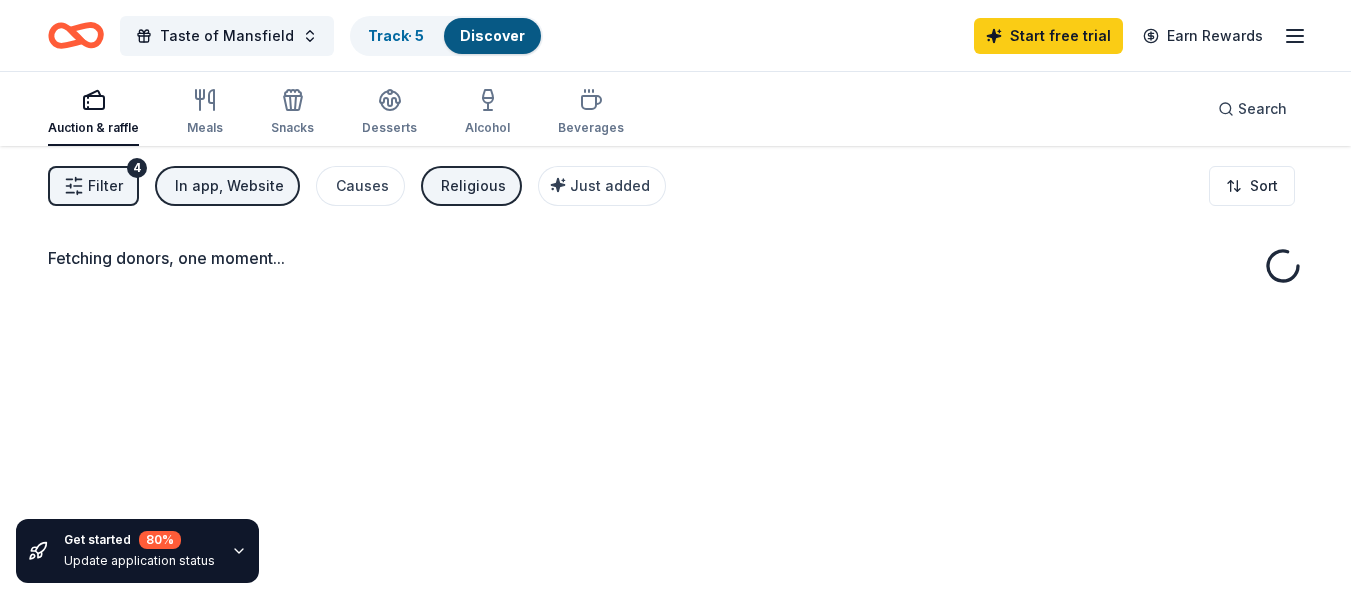 scroll, scrollTop: 0, scrollLeft: 0, axis: both 